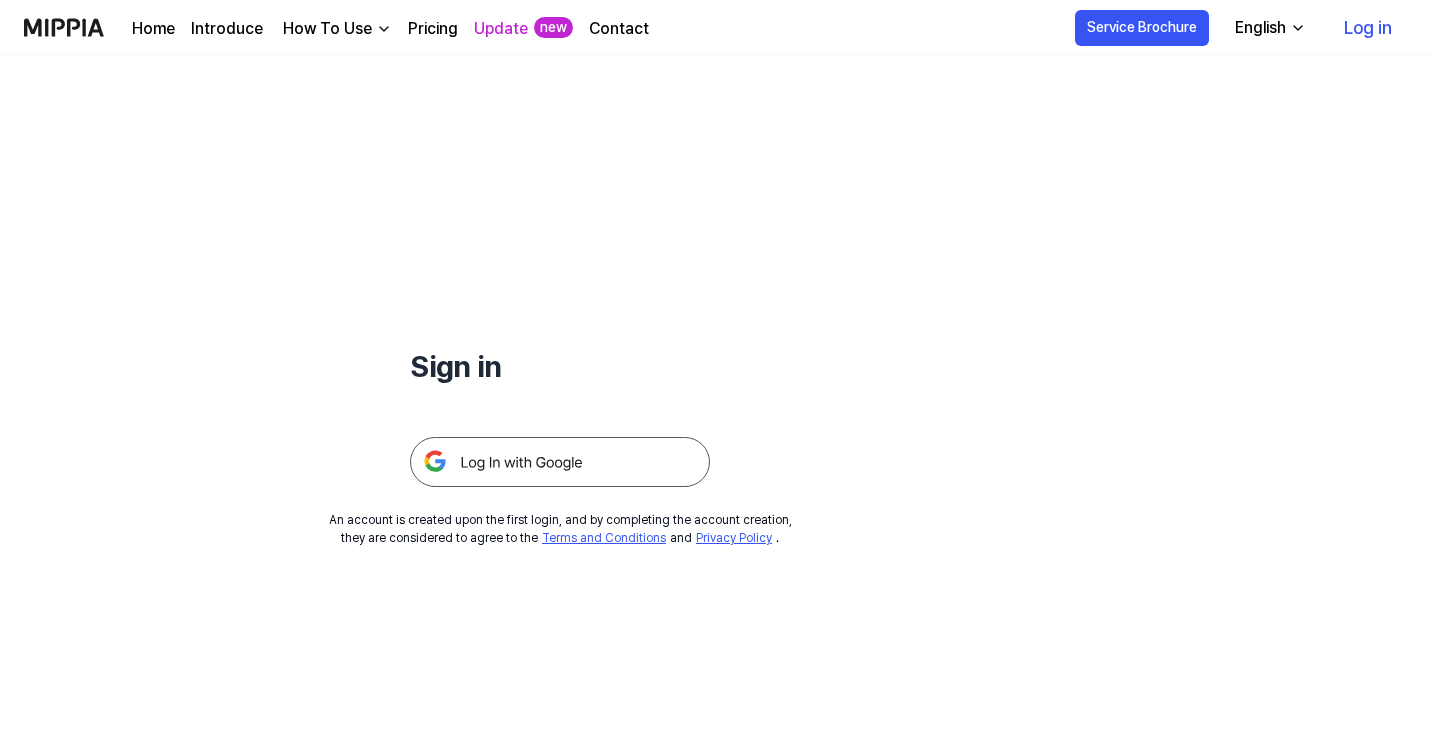 scroll, scrollTop: 0, scrollLeft: 0, axis: both 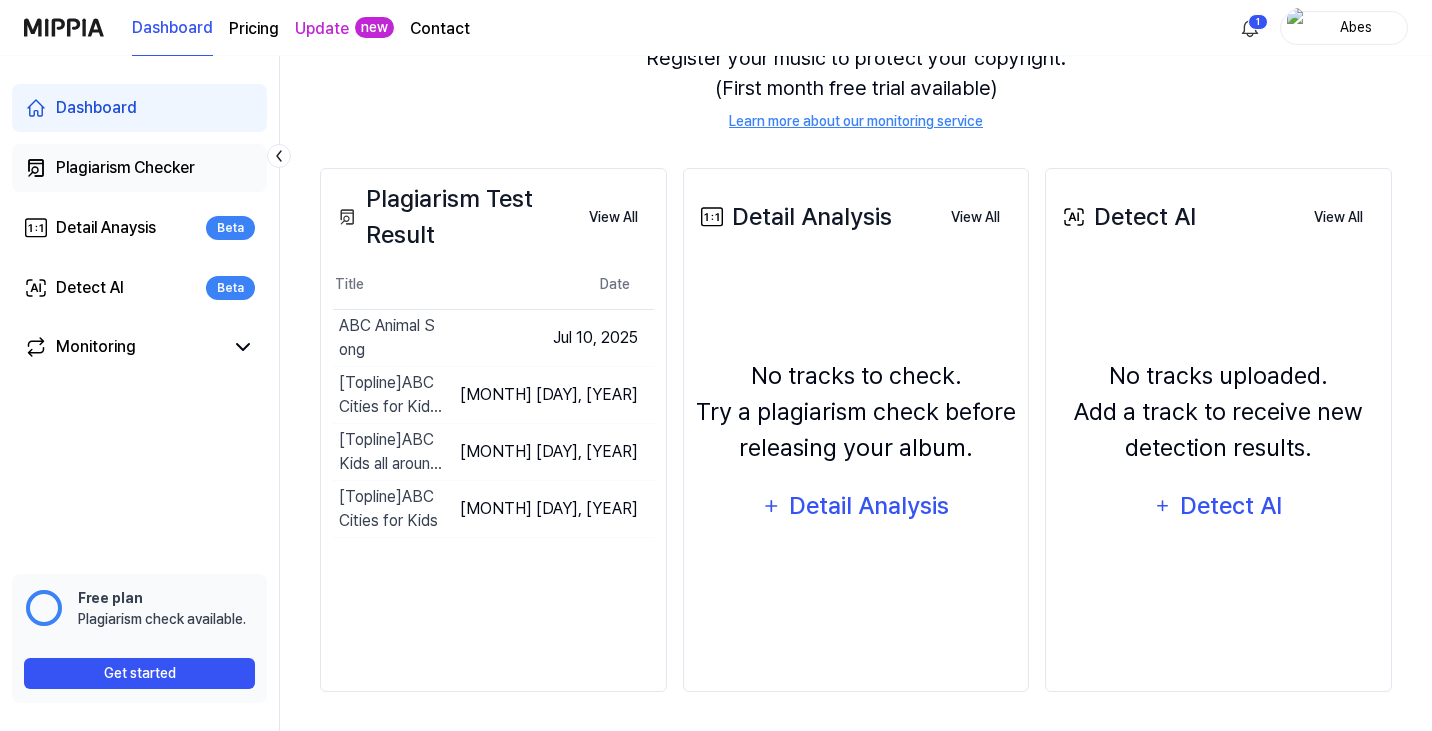 click on "Plagiarism Checker" at bounding box center (125, 168) 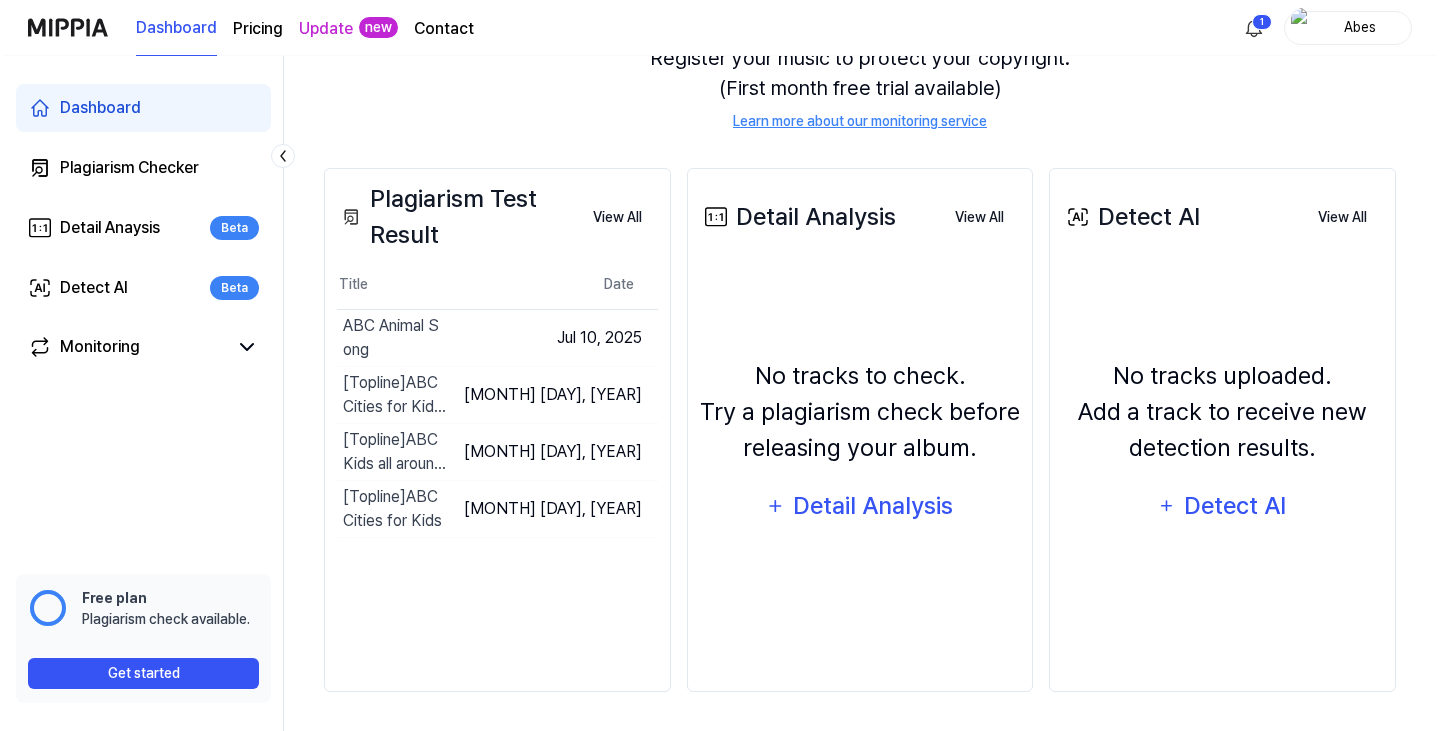 scroll, scrollTop: 0, scrollLeft: 0, axis: both 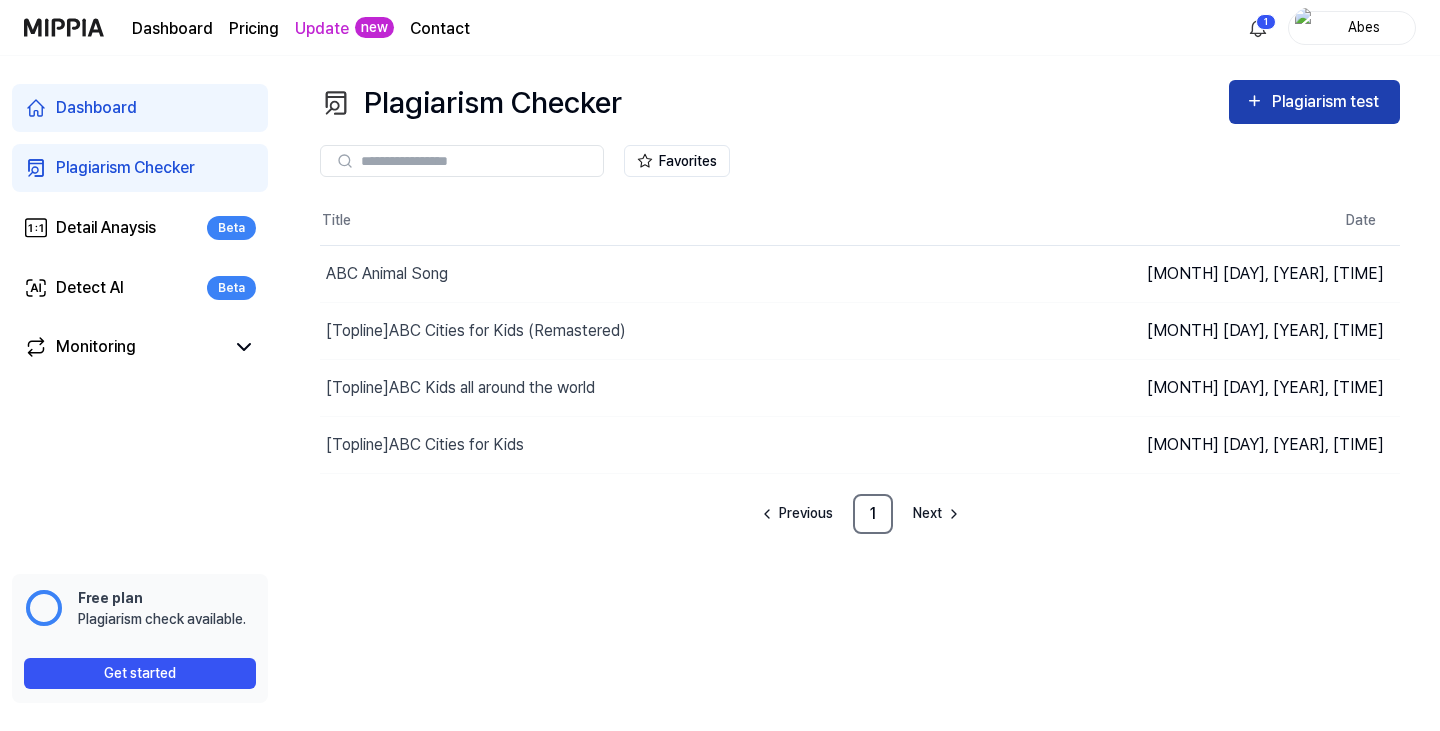 click on "Plagiarism test" at bounding box center (1328, 102) 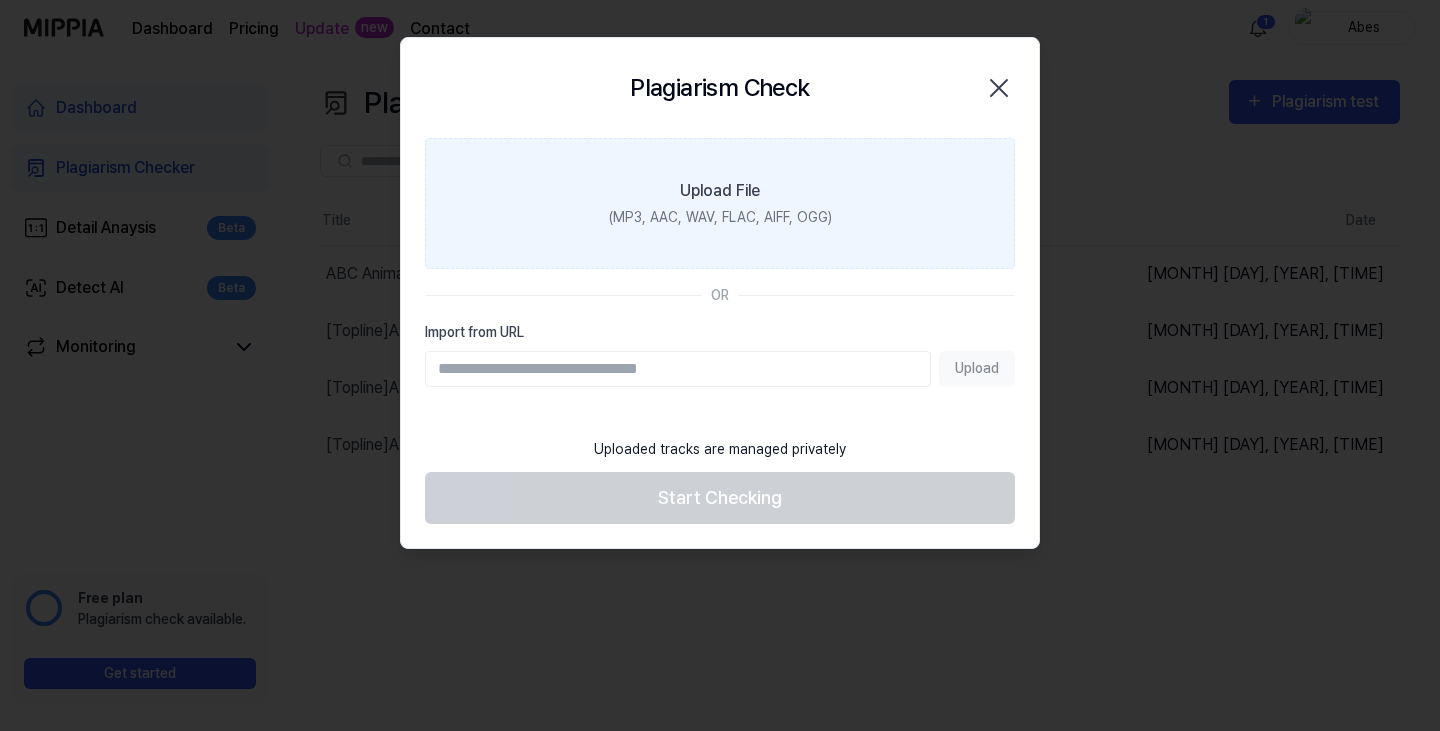 click on "Upload File" at bounding box center [720, 191] 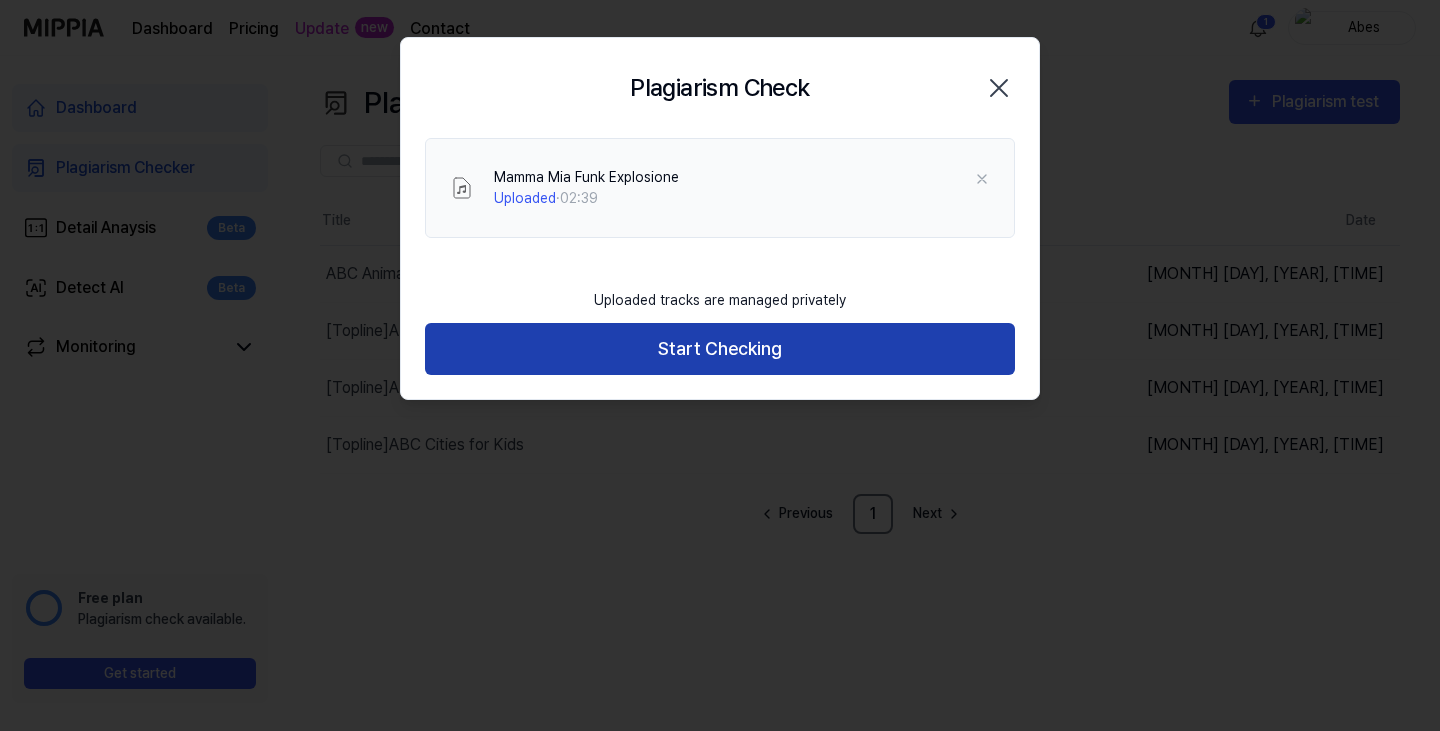 click on "Start Checking" at bounding box center (720, 349) 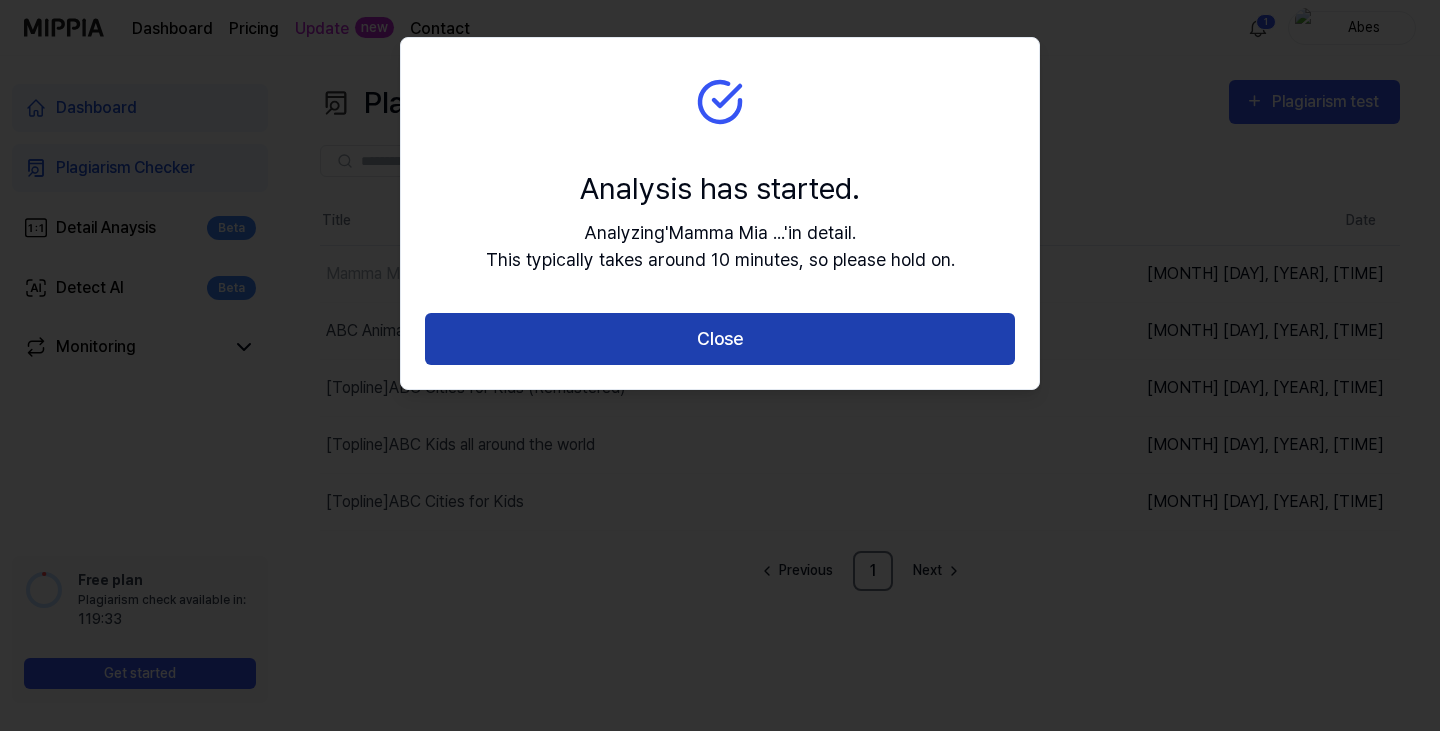click on "Close" at bounding box center (720, 339) 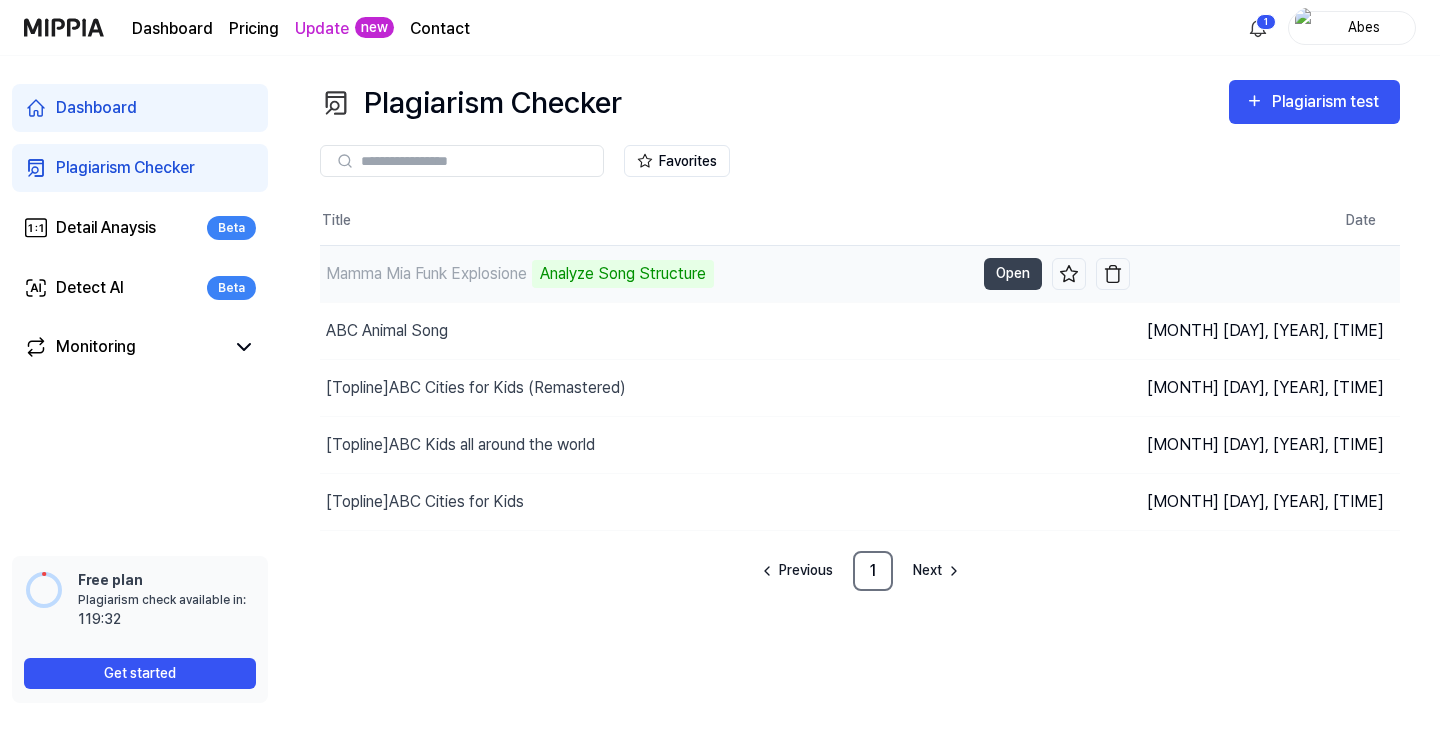 click on "Mamma Mia Funk Explosione" at bounding box center [426, 274] 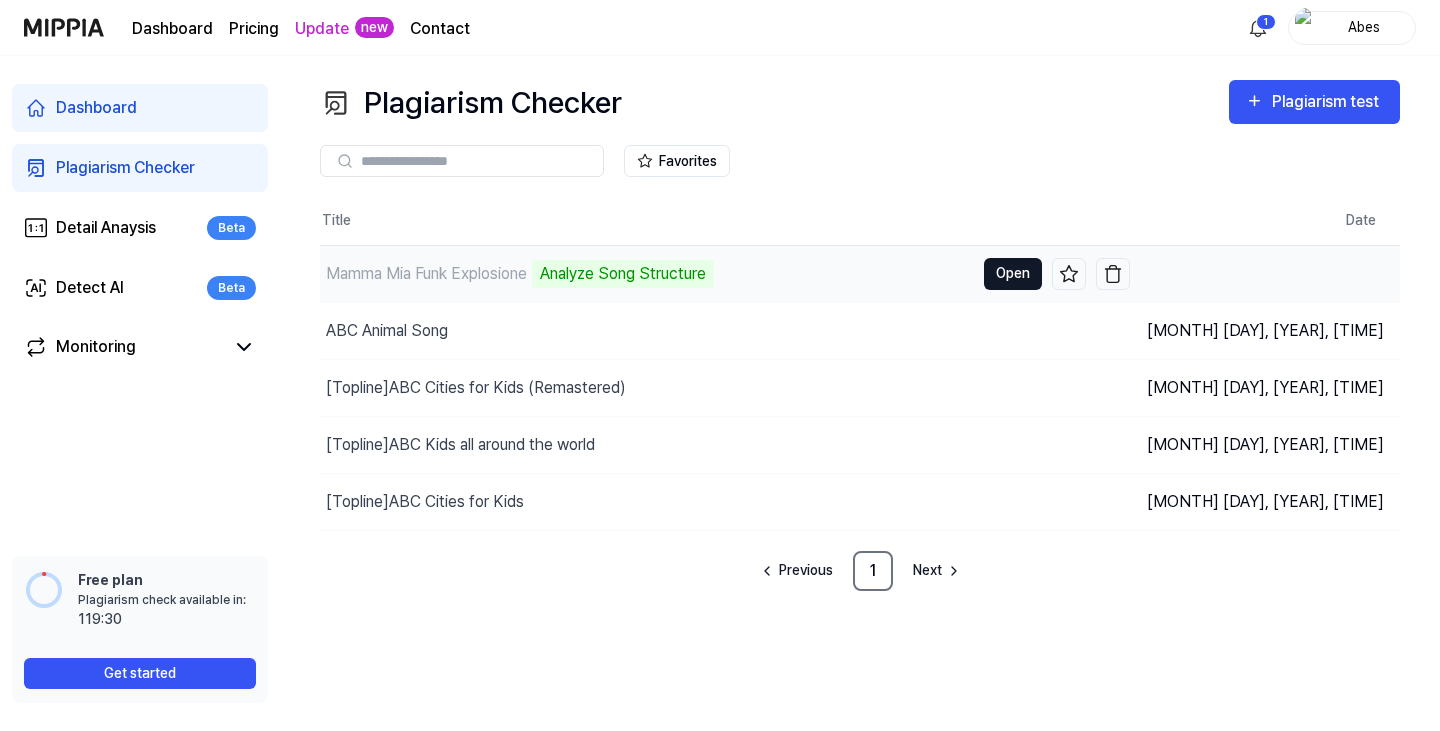 click on "Open" at bounding box center [1013, 274] 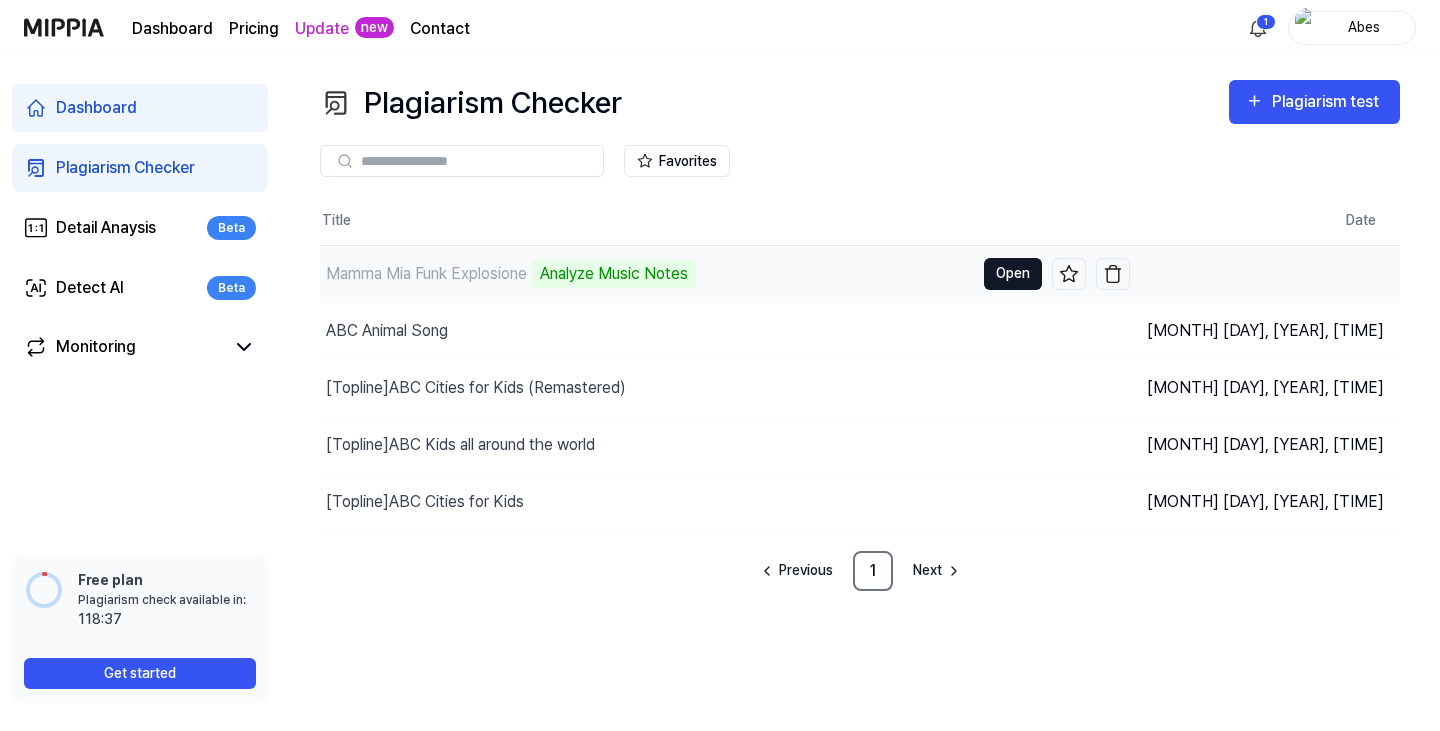 click on "Open" at bounding box center (1013, 274) 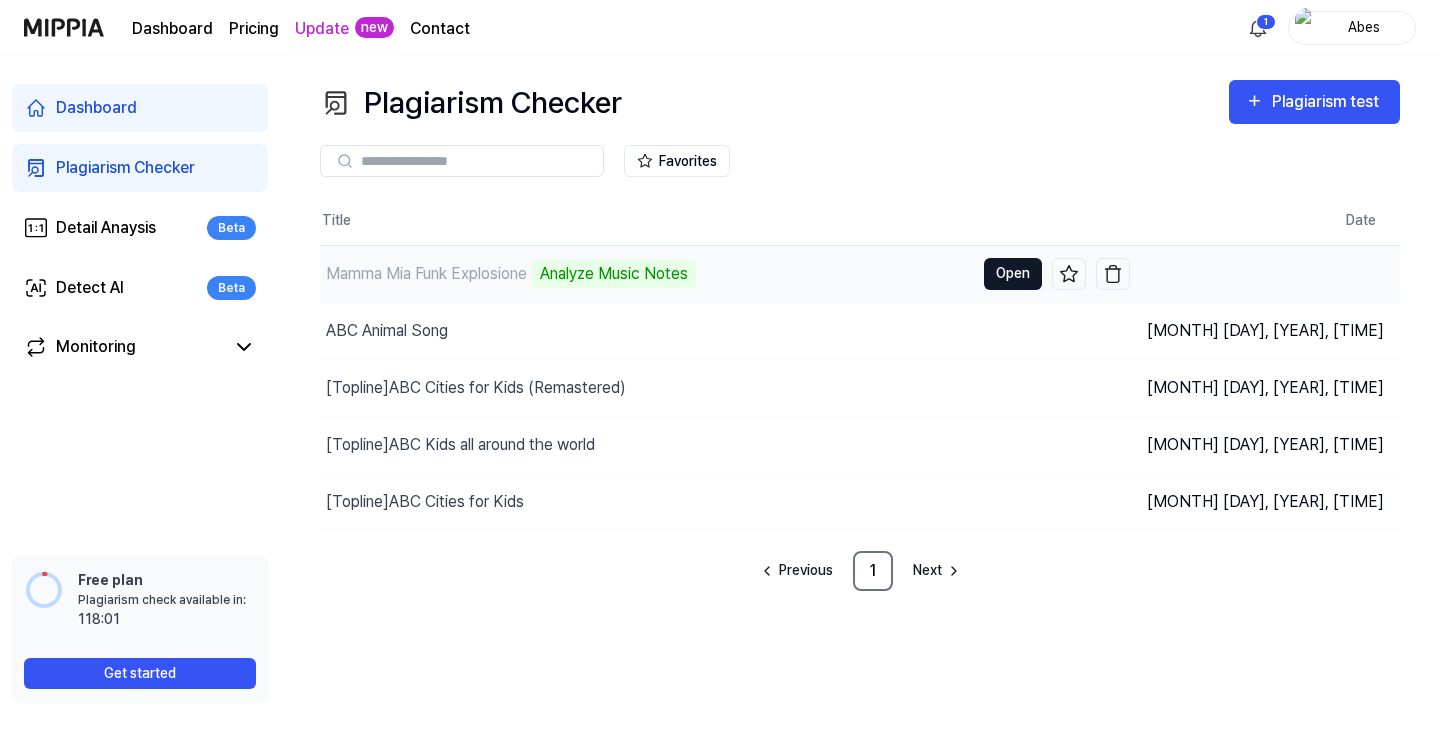click on "Open" at bounding box center (1013, 274) 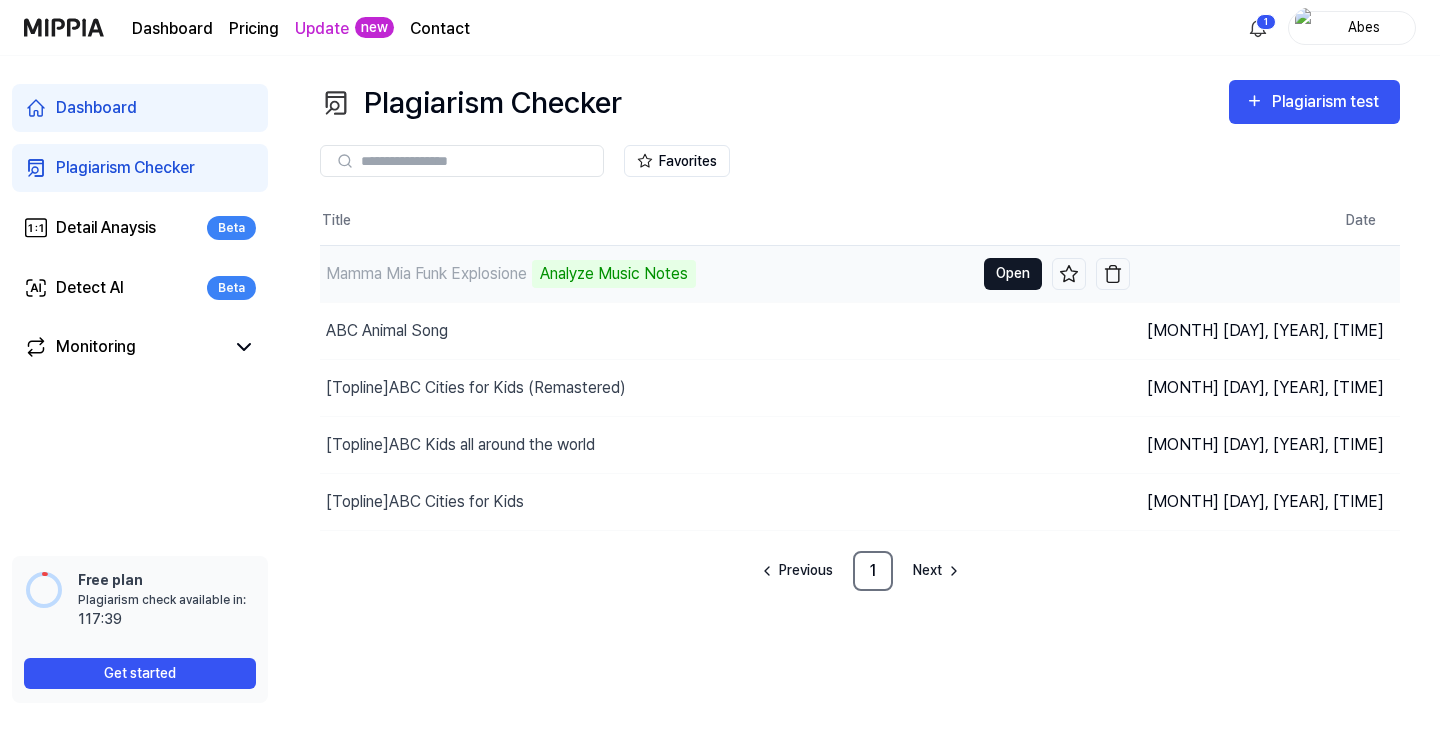 click on "Open" at bounding box center (1013, 274) 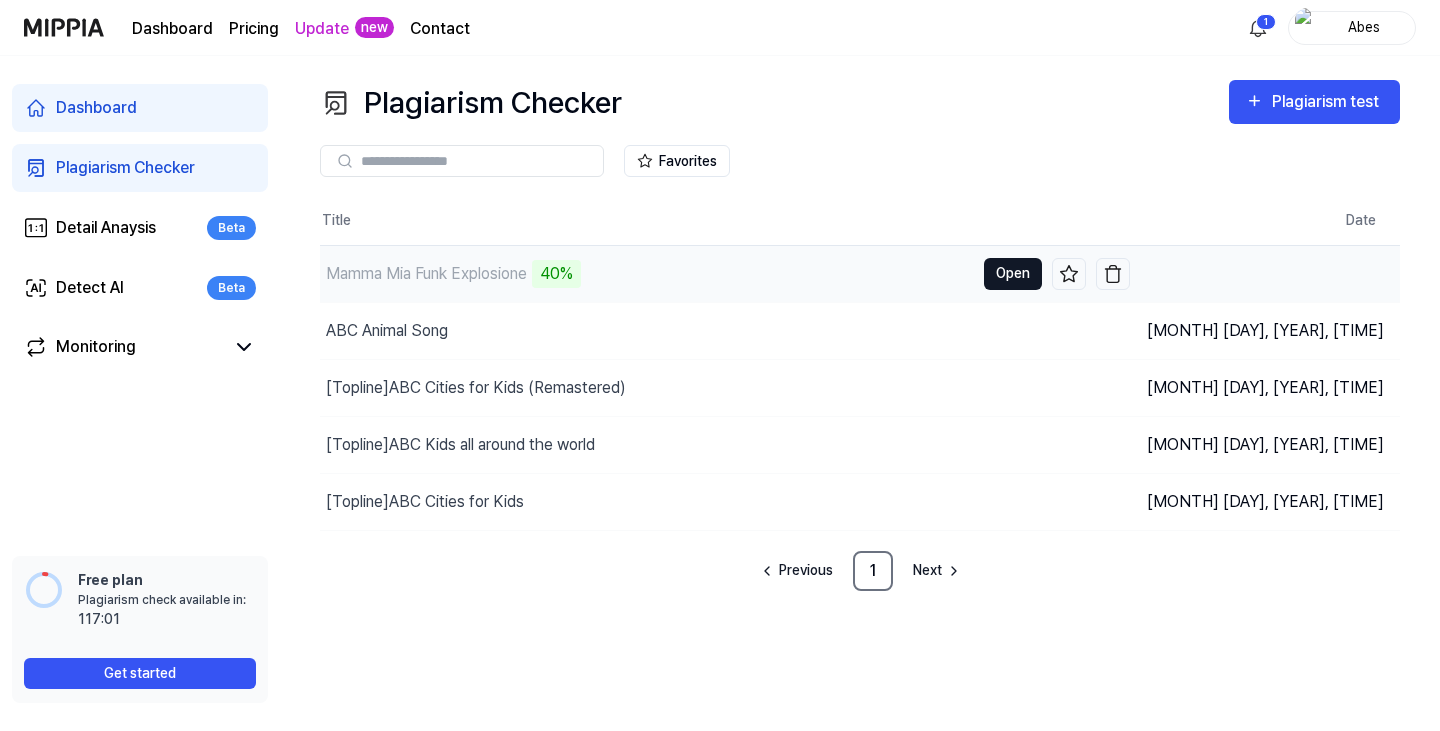click on "Open" at bounding box center [1013, 274] 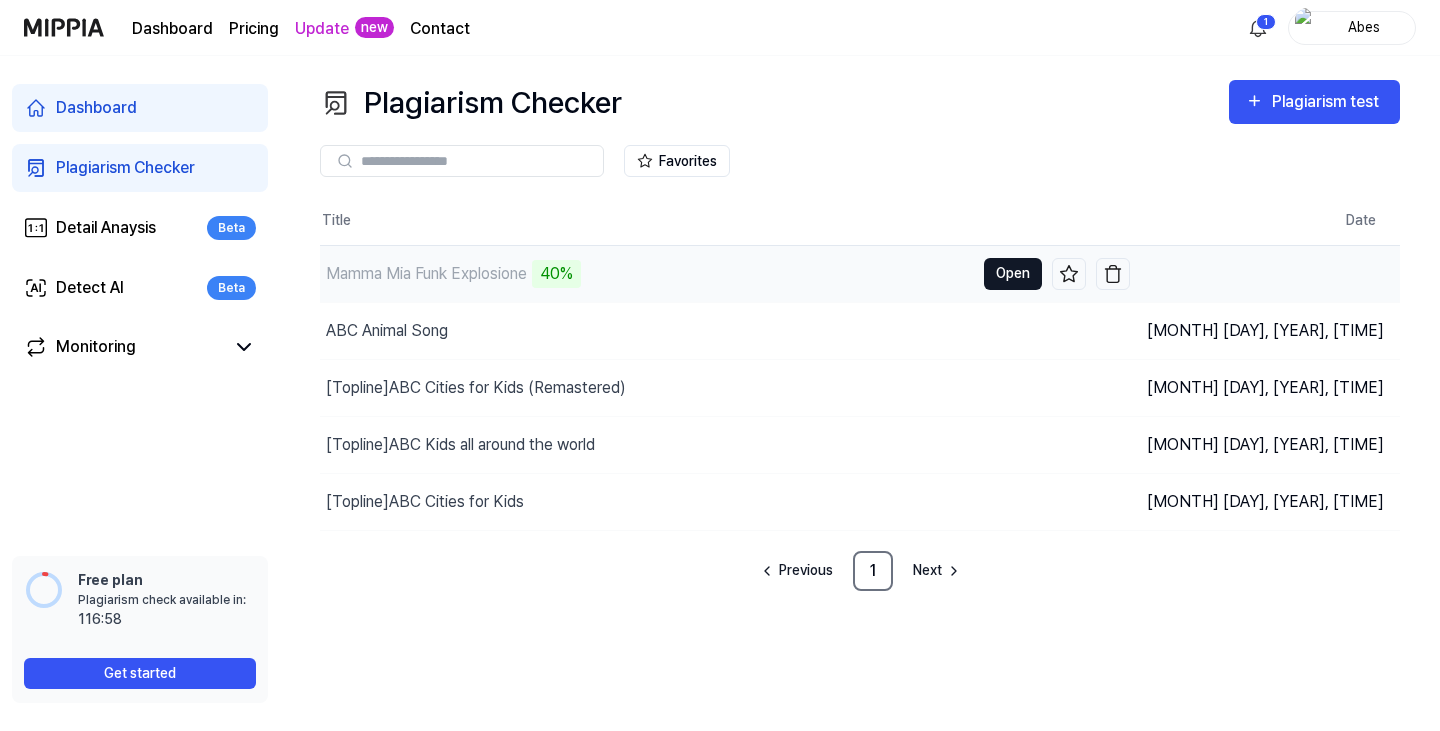 click on "Open" at bounding box center (1013, 274) 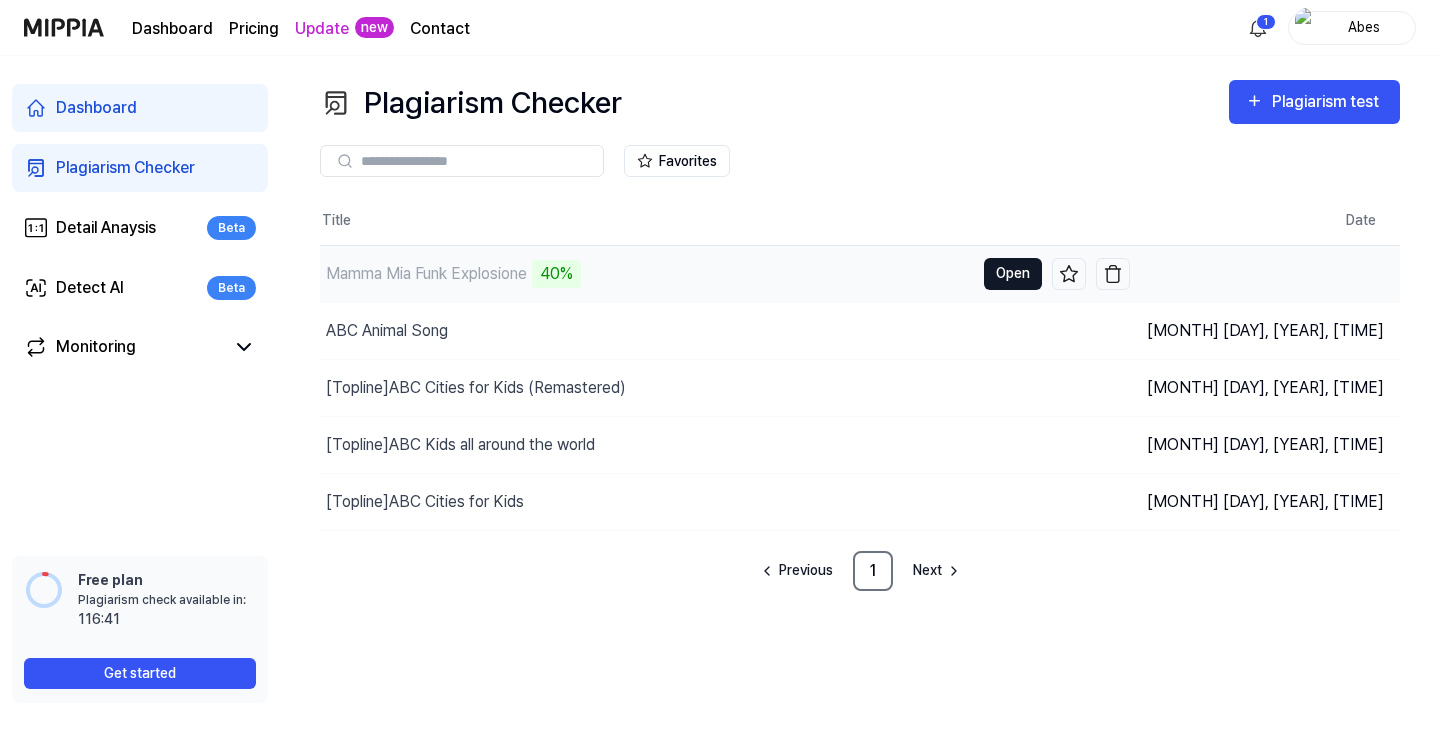 click on "Open" at bounding box center (1013, 274) 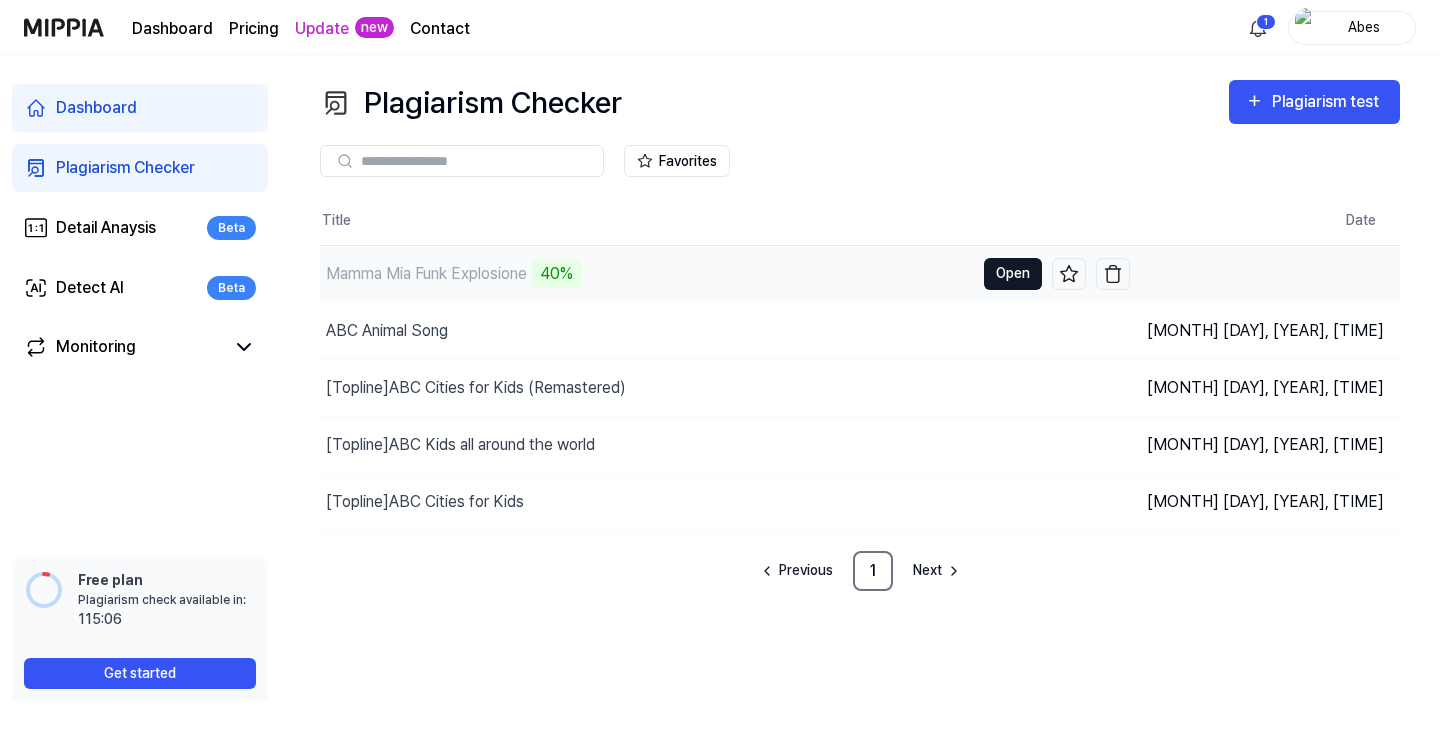 click on "Open" at bounding box center [1013, 274] 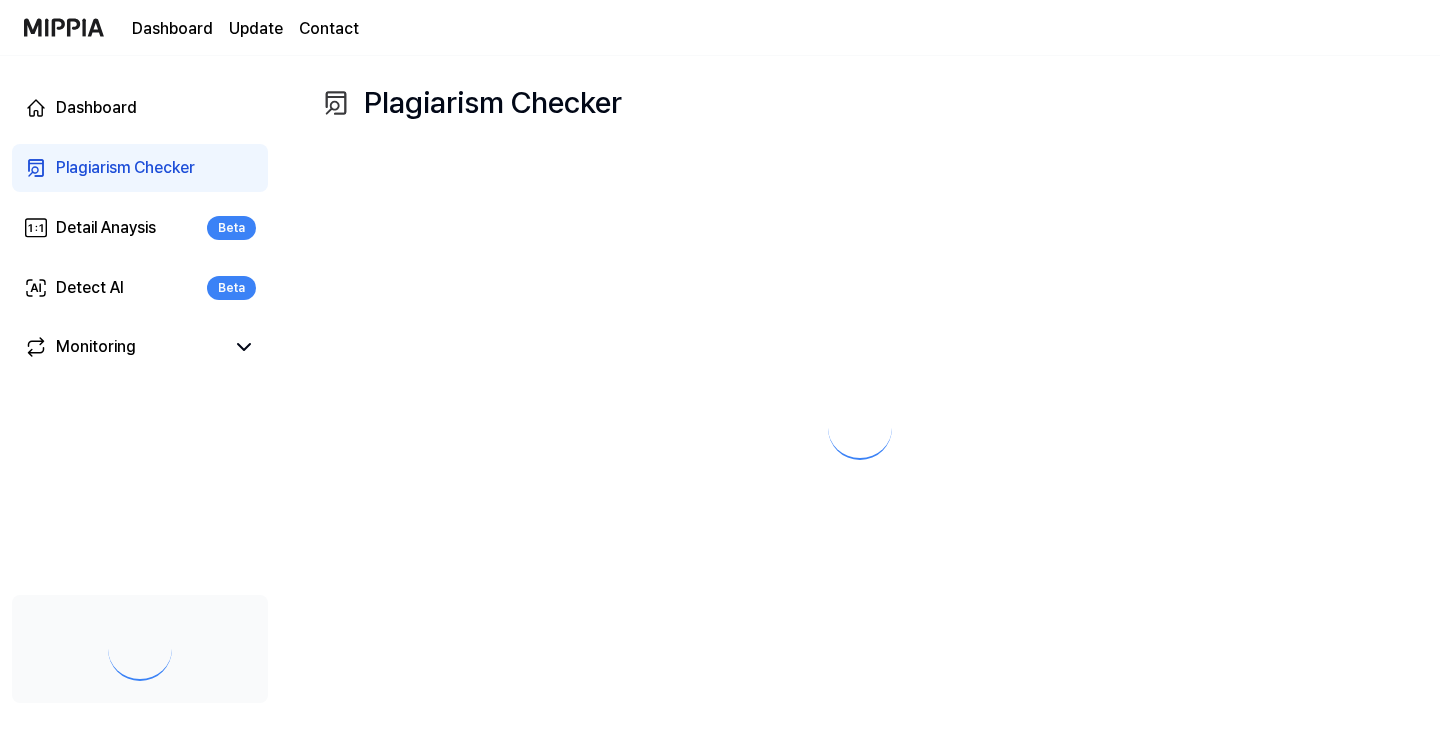 scroll, scrollTop: 0, scrollLeft: 0, axis: both 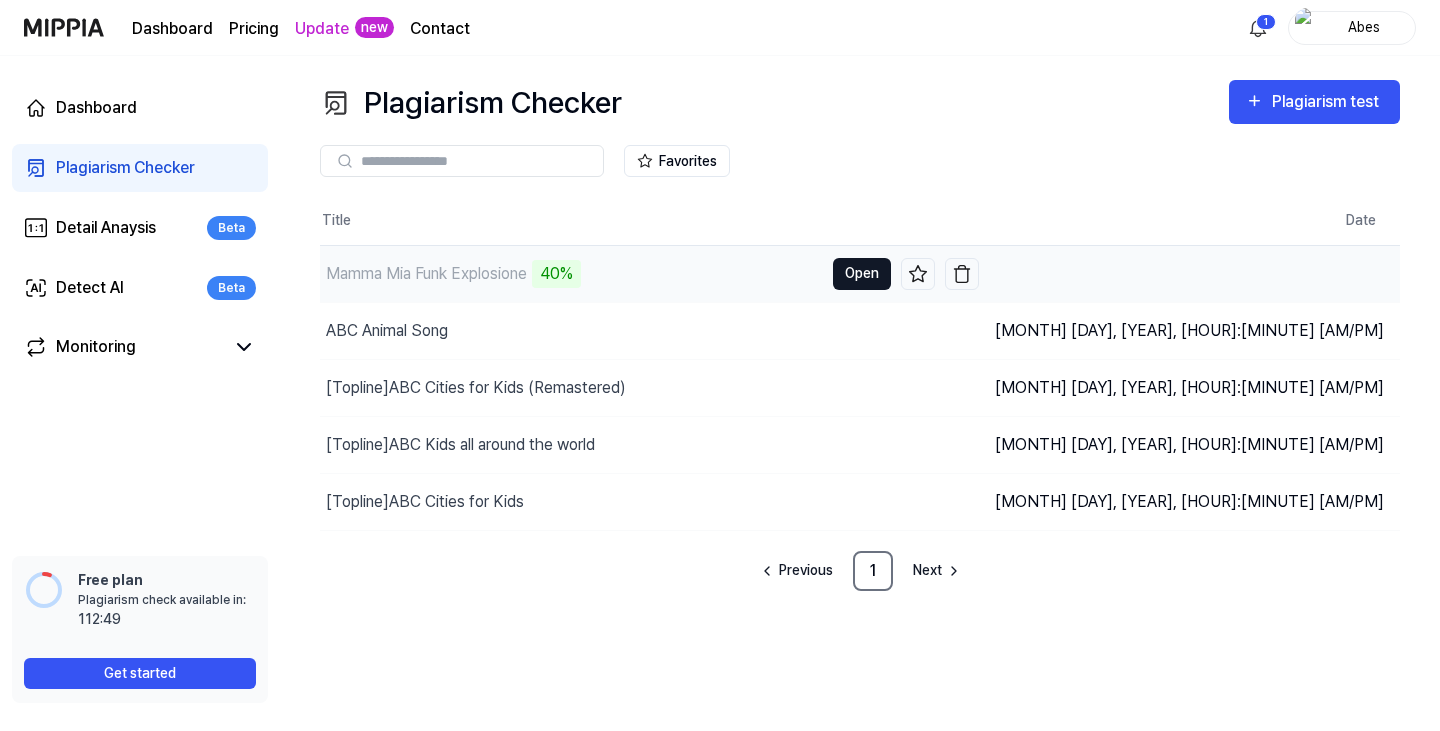 click on "Open" at bounding box center (862, 274) 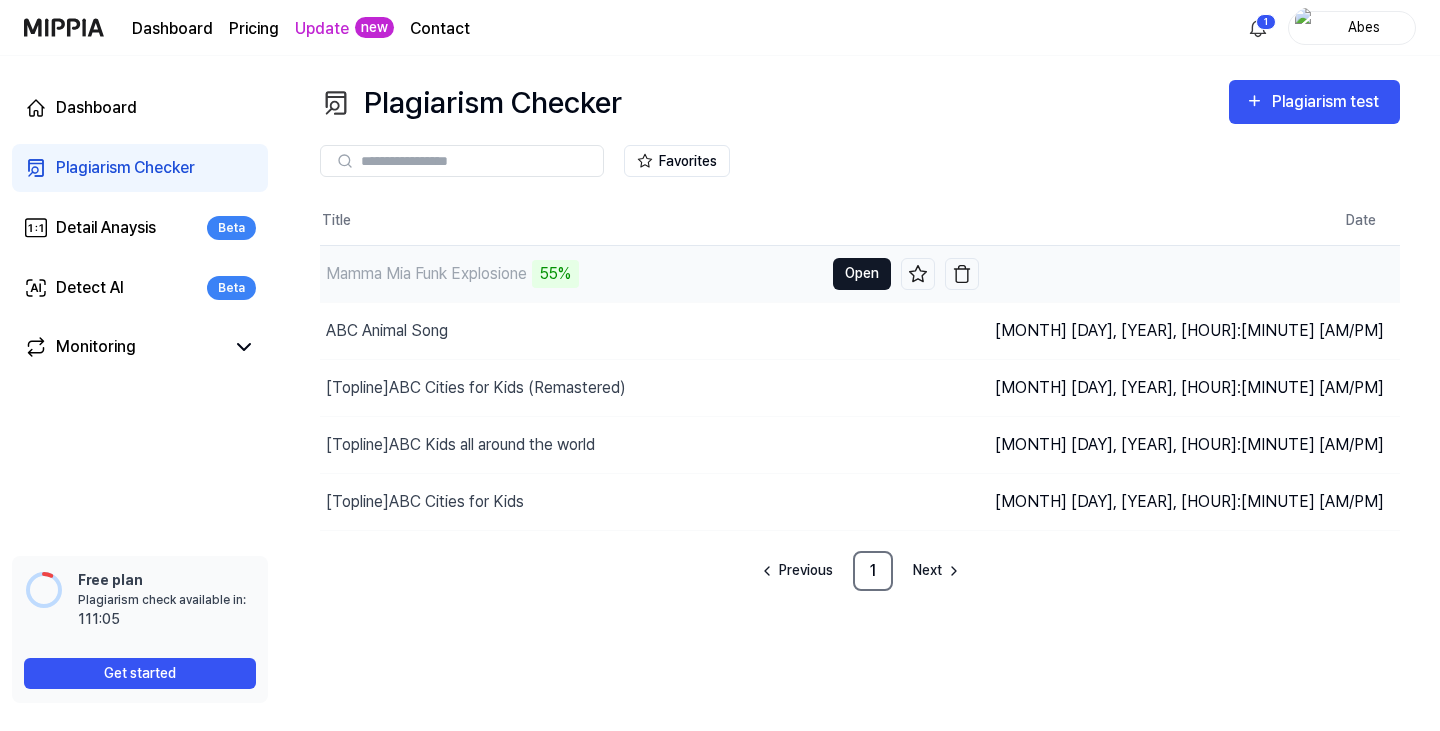 click on "Open" at bounding box center [862, 274] 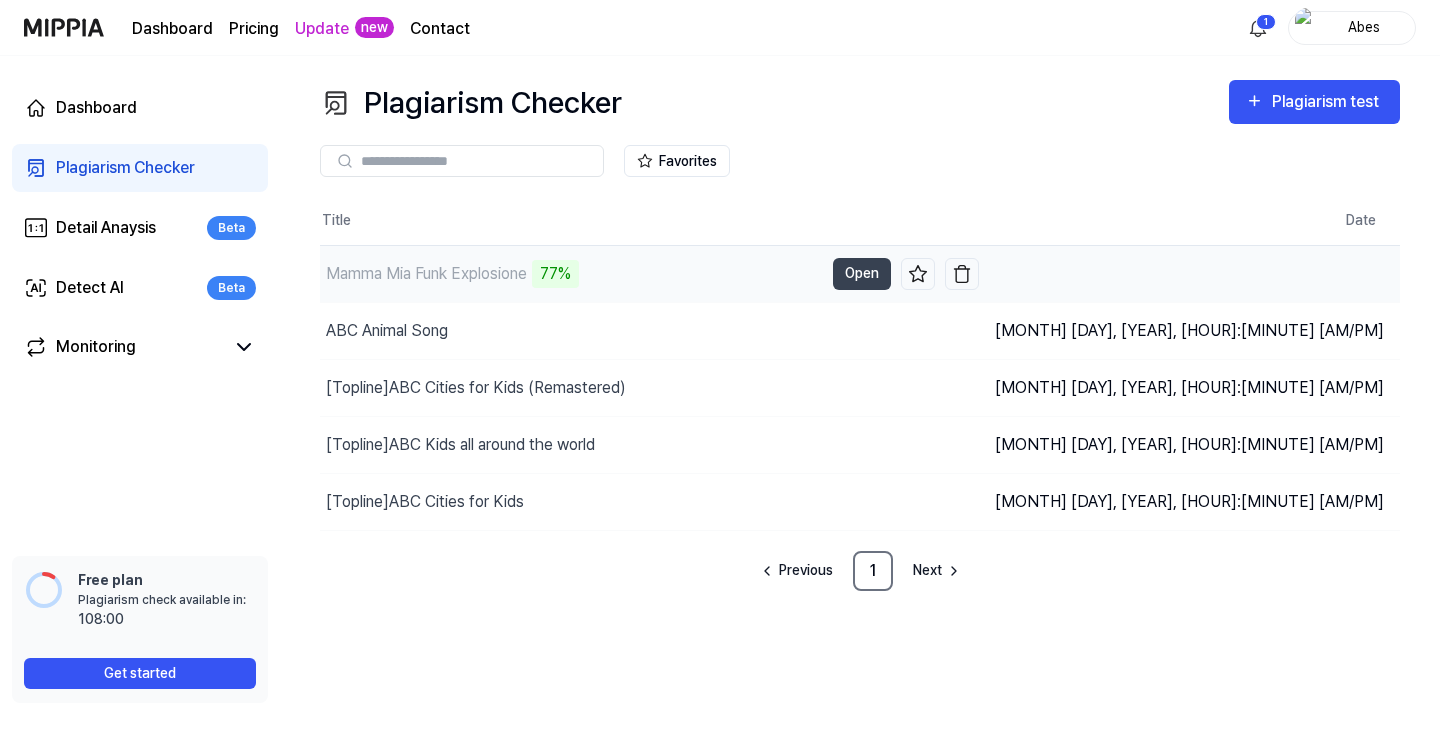 click on "Mamma Mia Funk Explosione  77%" at bounding box center [571, 274] 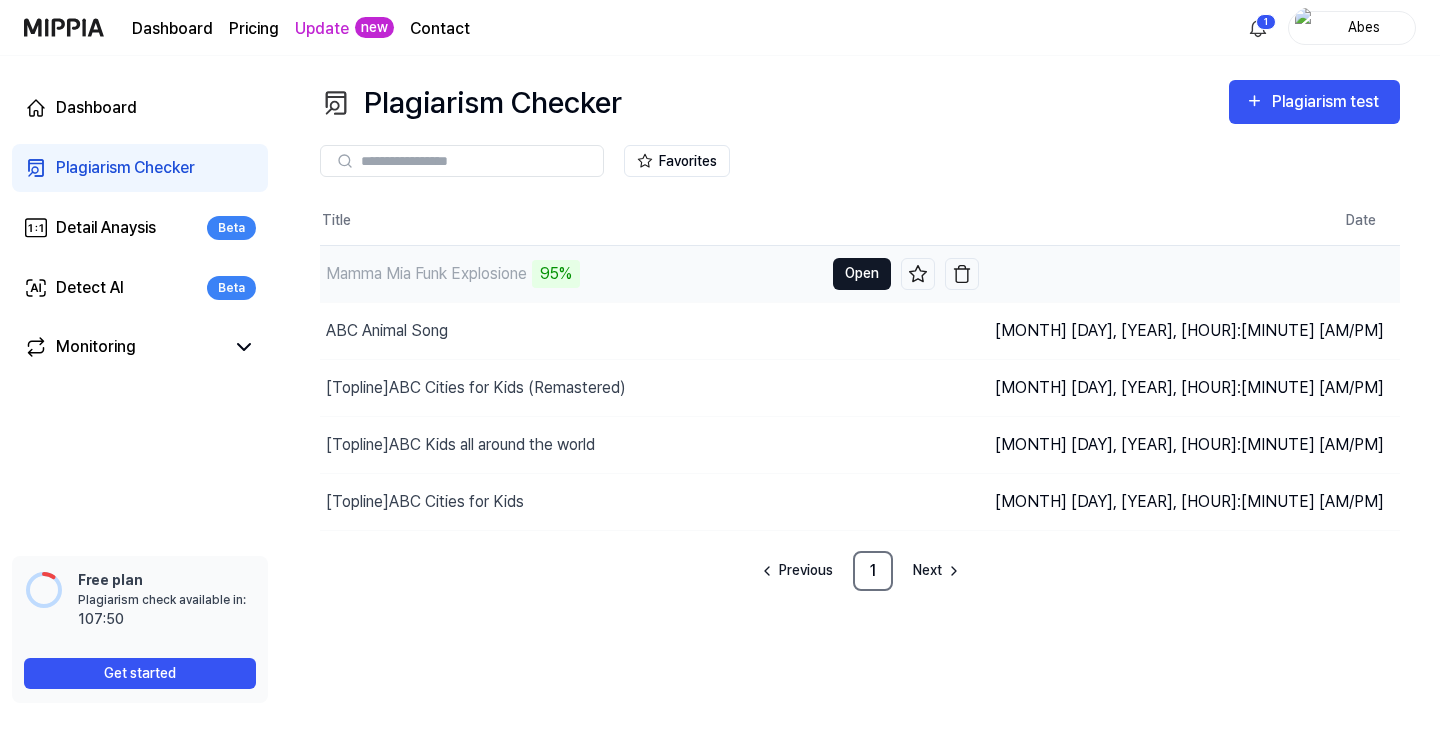 click on "Open" at bounding box center (862, 274) 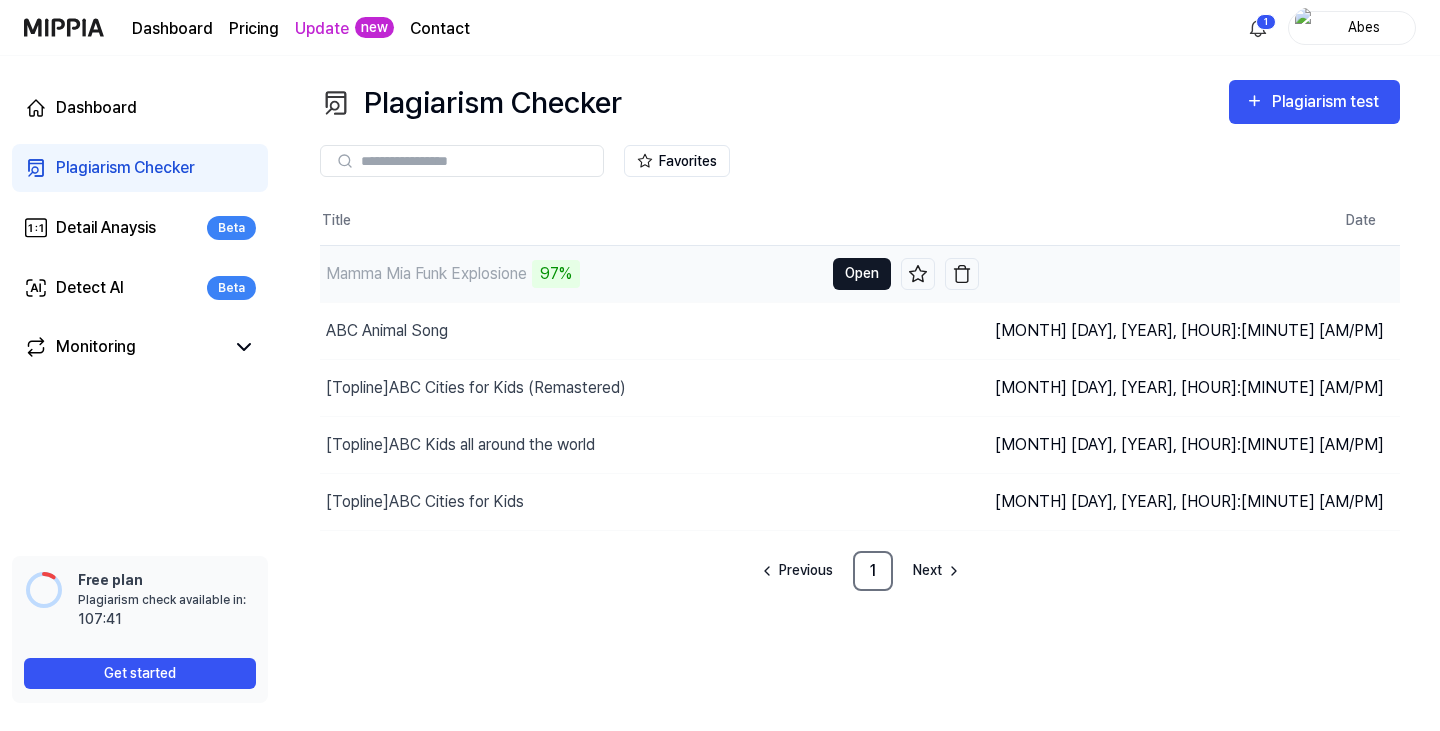 click on "Open" at bounding box center (862, 274) 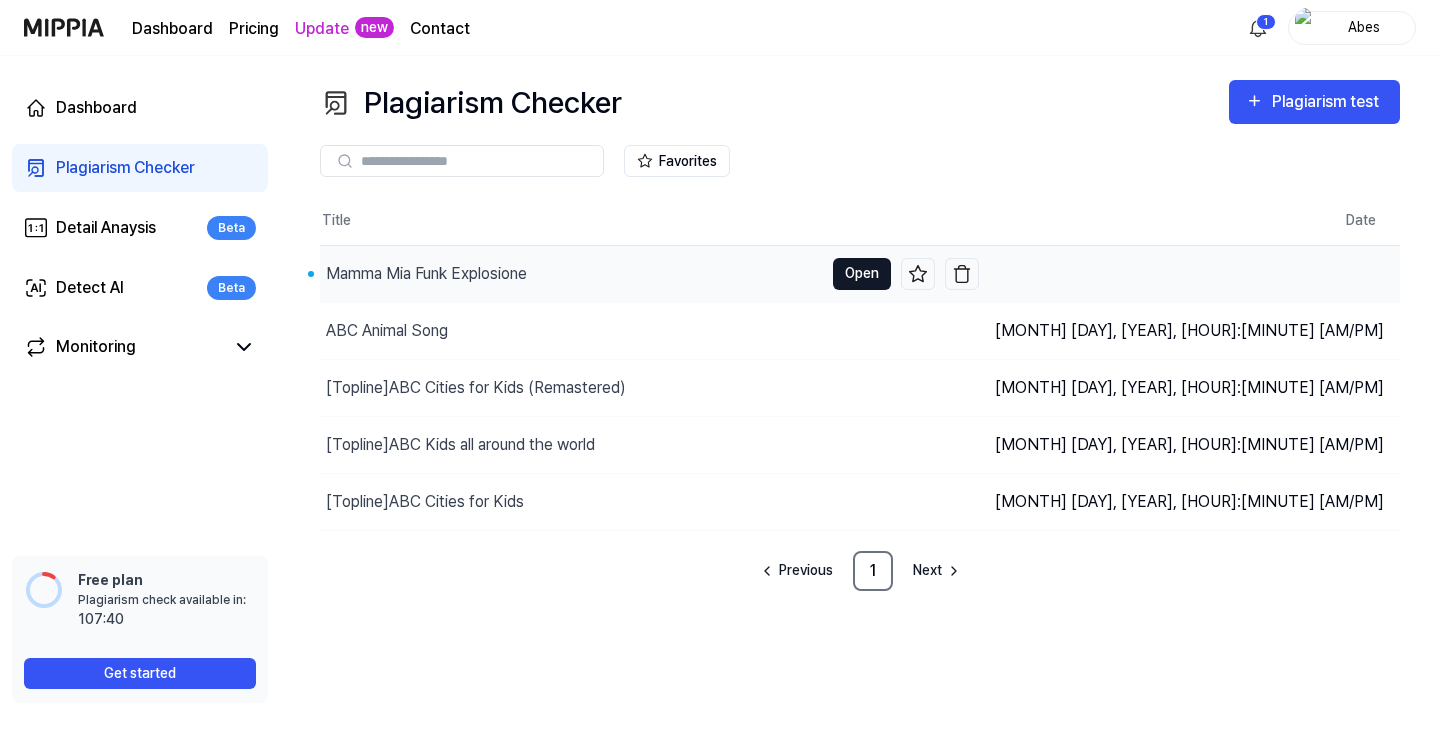 click on "Open" at bounding box center [862, 274] 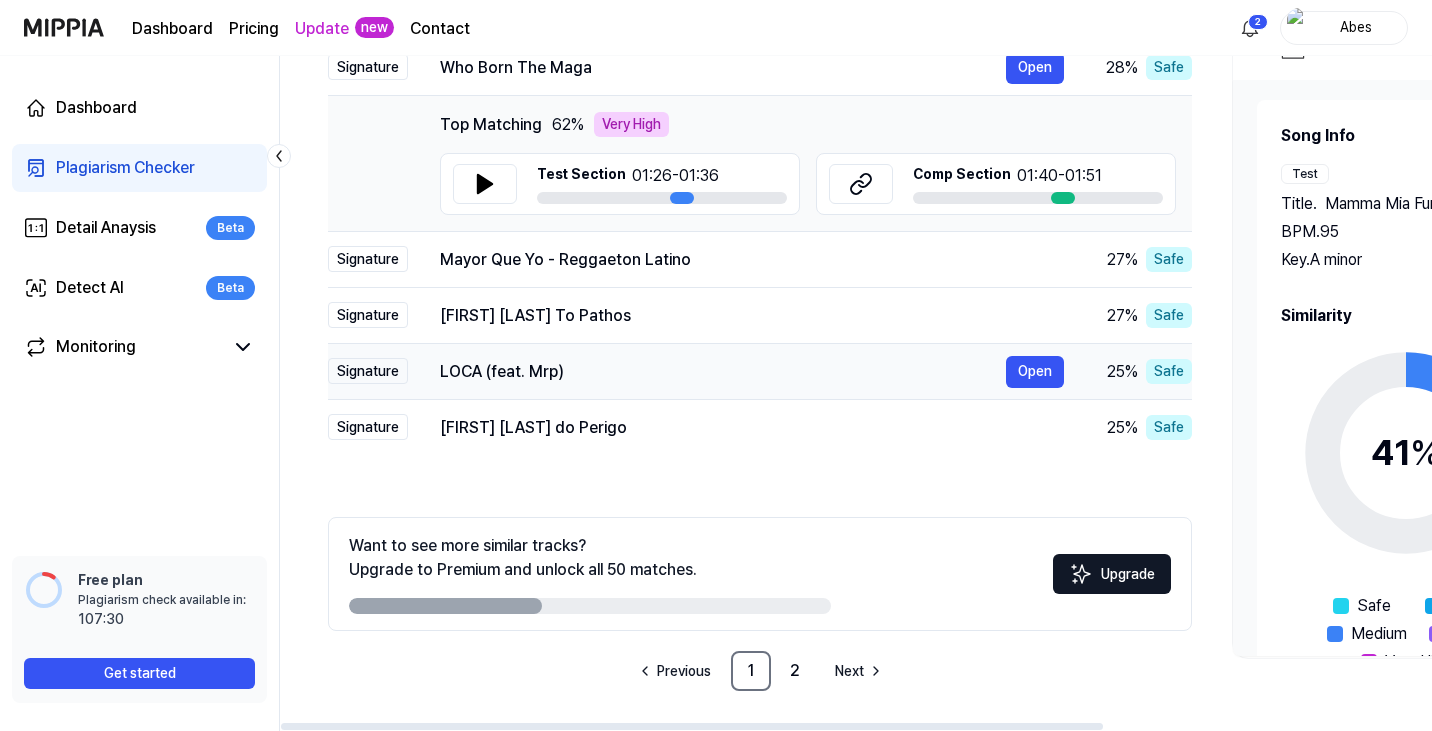 scroll, scrollTop: 0, scrollLeft: 0, axis: both 